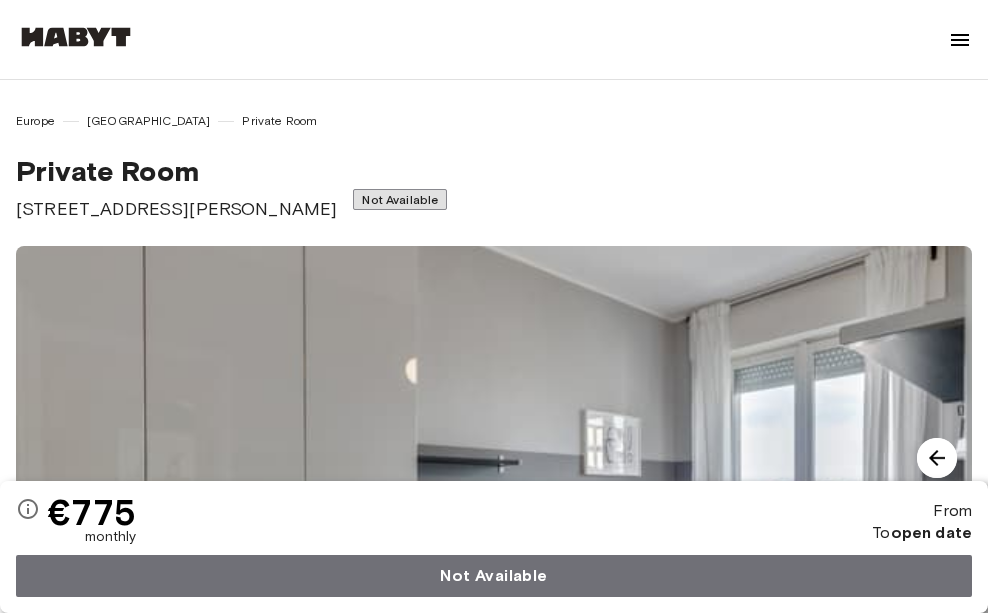 scroll, scrollTop: 0, scrollLeft: 0, axis: both 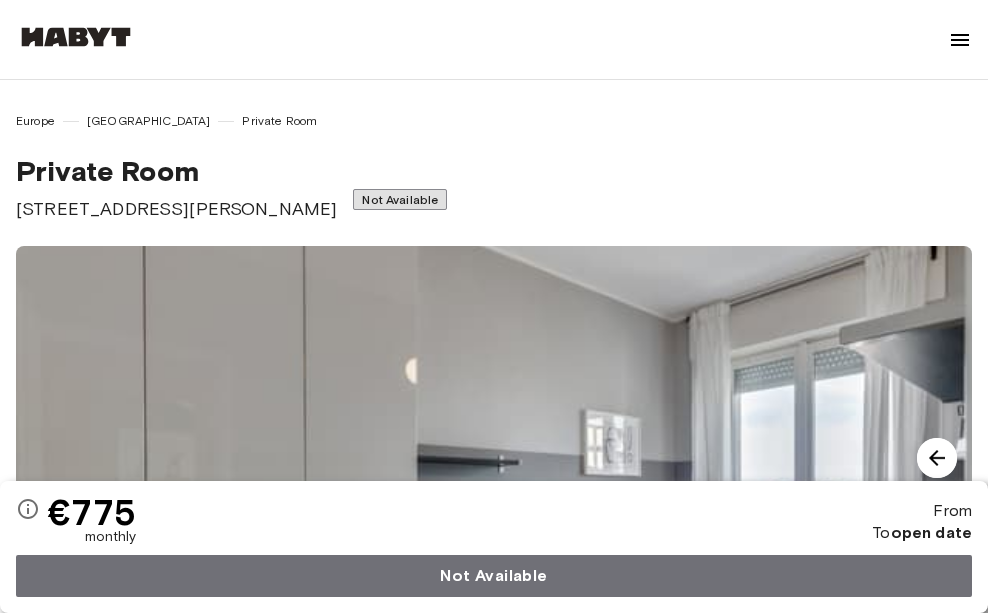 click at bounding box center (76, 37) 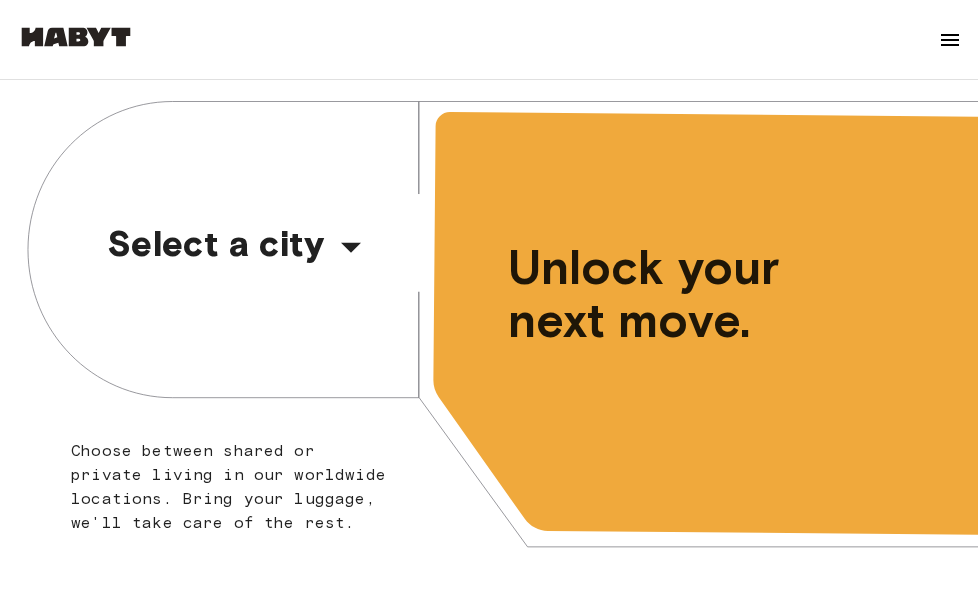 click 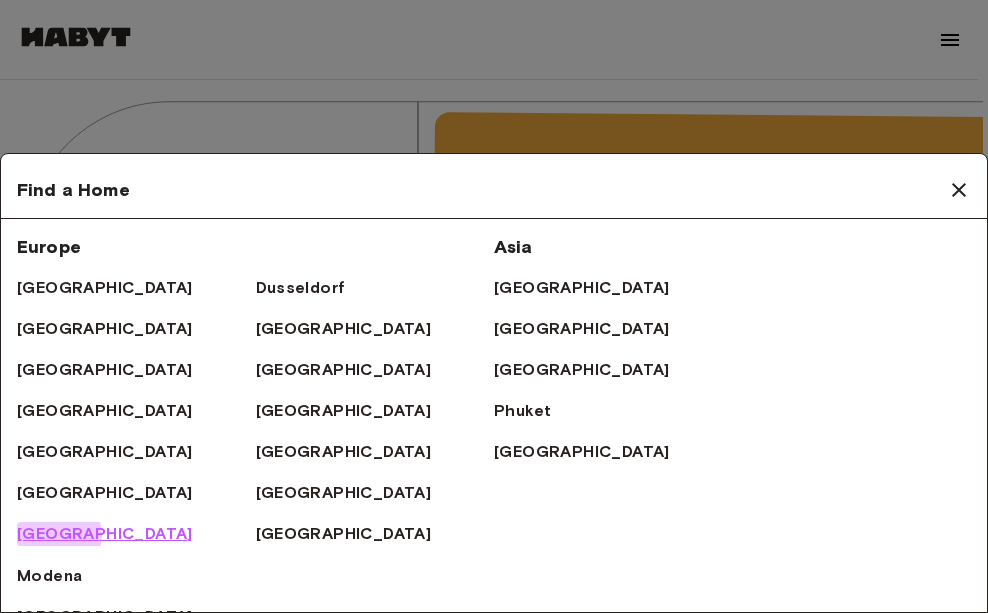 click on "[GEOGRAPHIC_DATA]" at bounding box center (105, 534) 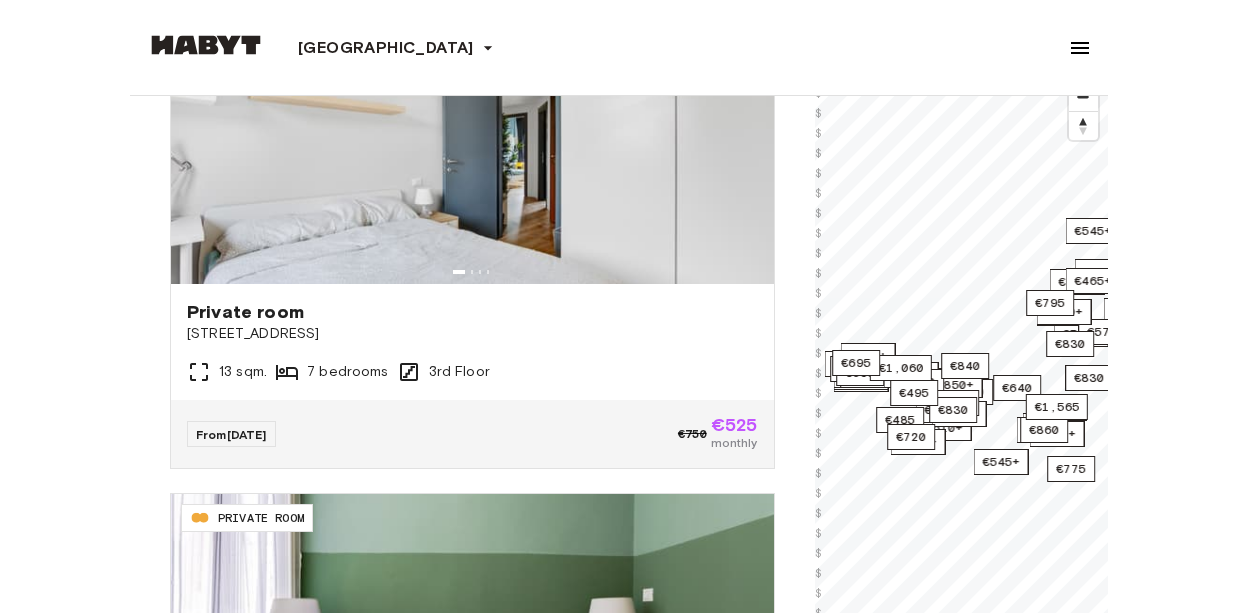scroll, scrollTop: 178, scrollLeft: 0, axis: vertical 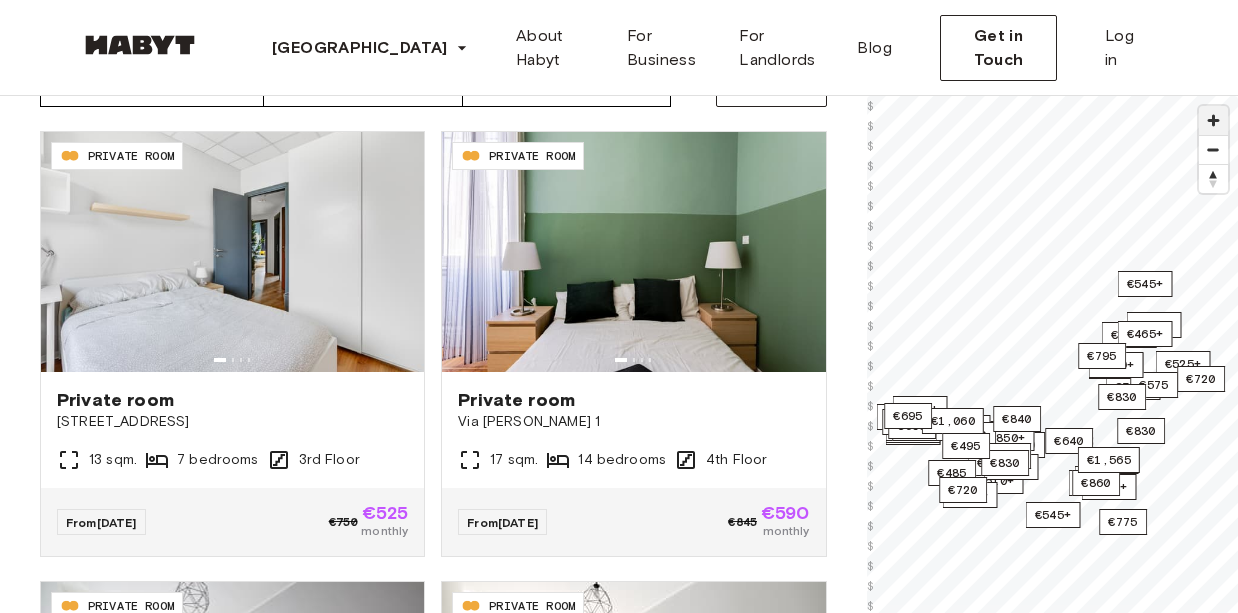 click at bounding box center [1213, 120] 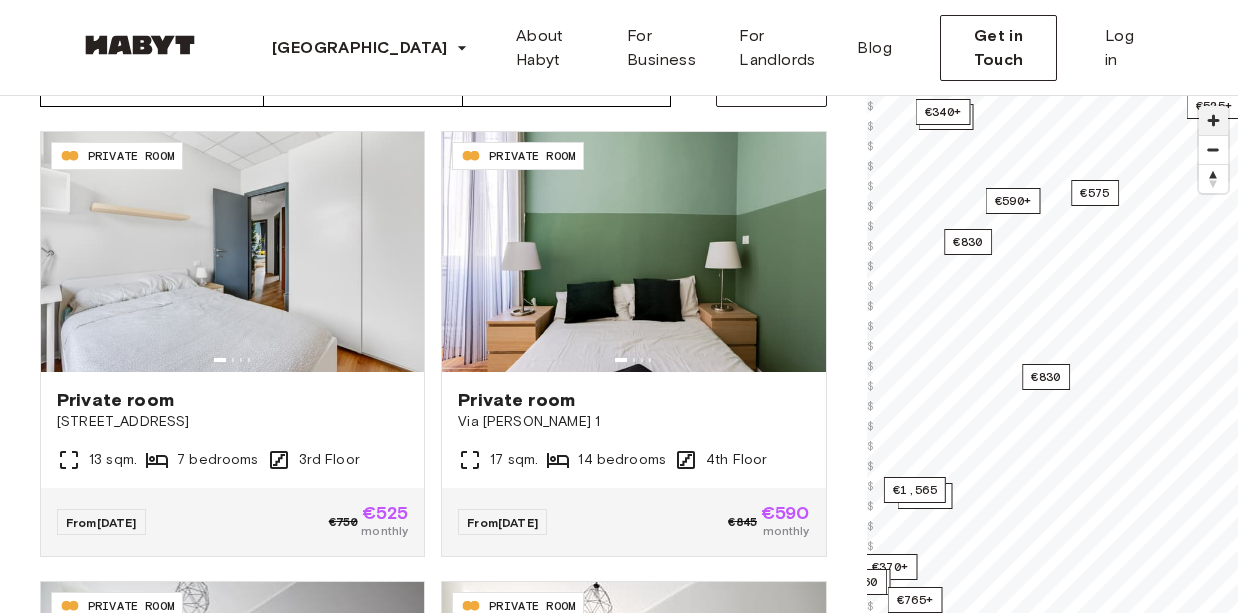 click at bounding box center (1213, 120) 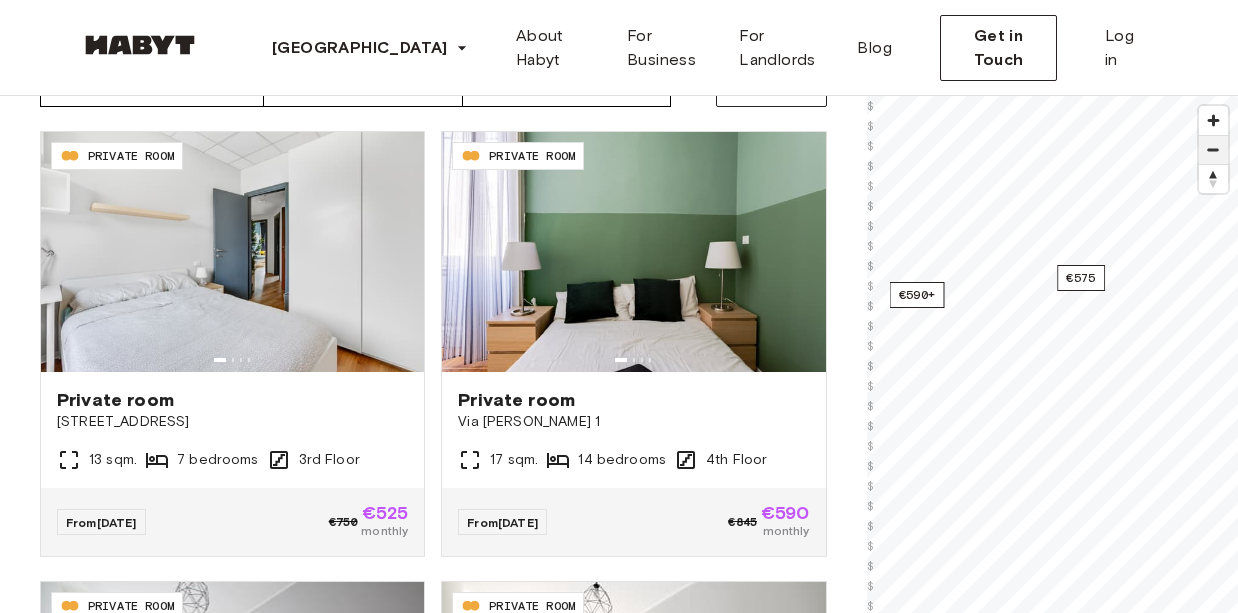 click at bounding box center [1213, 150] 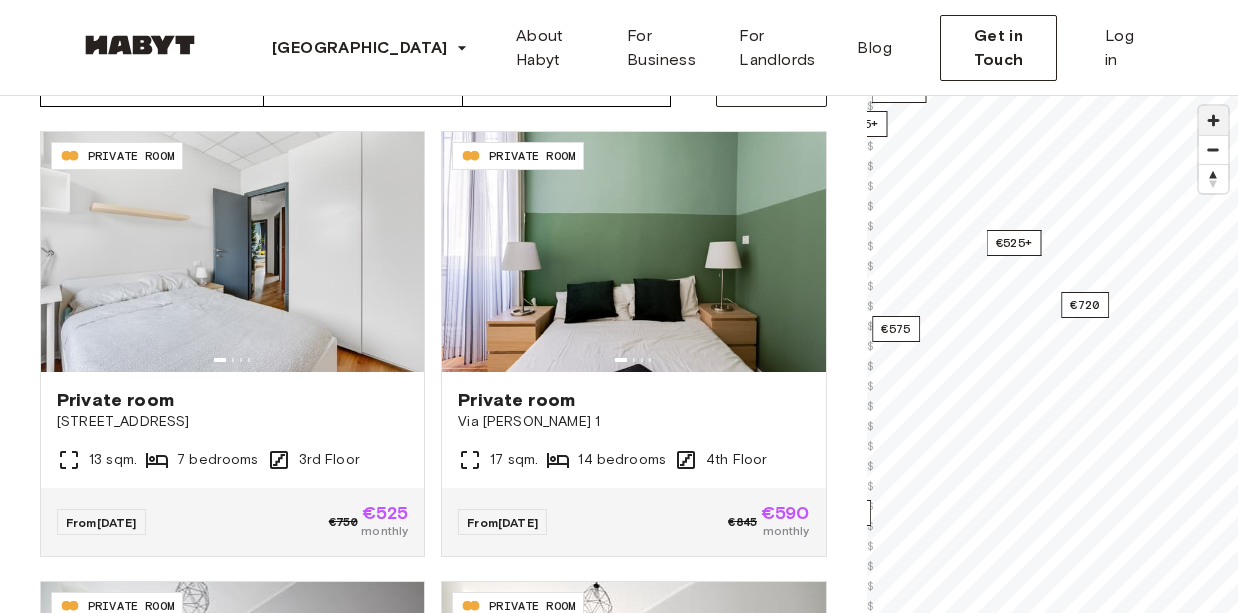 click at bounding box center [1213, 120] 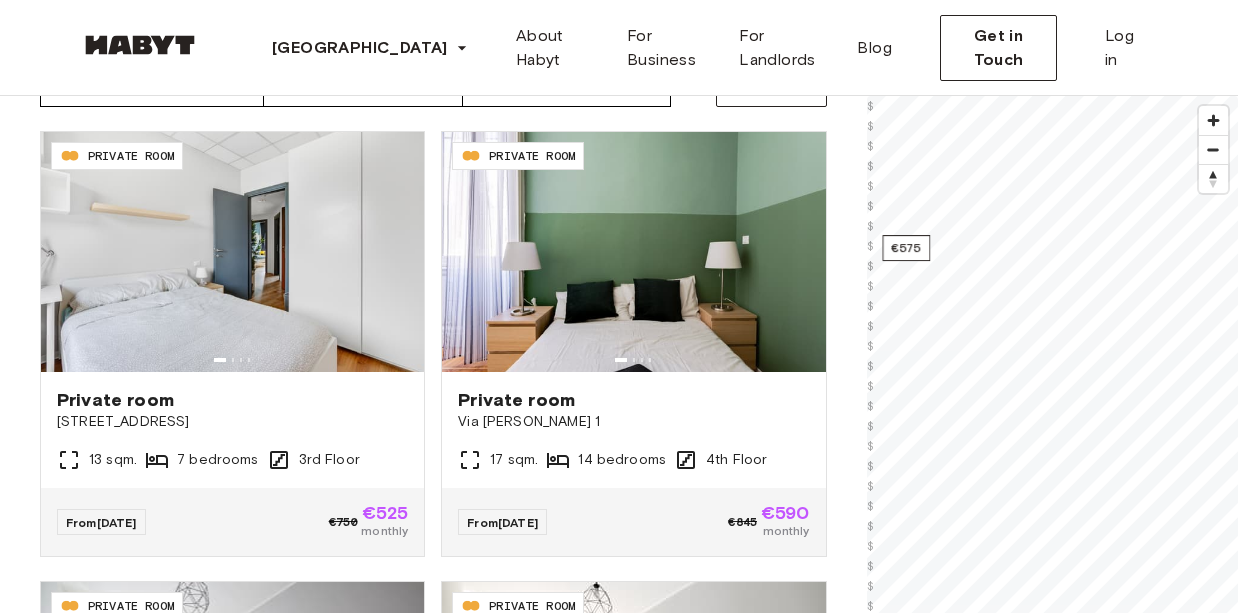 click on "**********" at bounding box center (619, 2292) 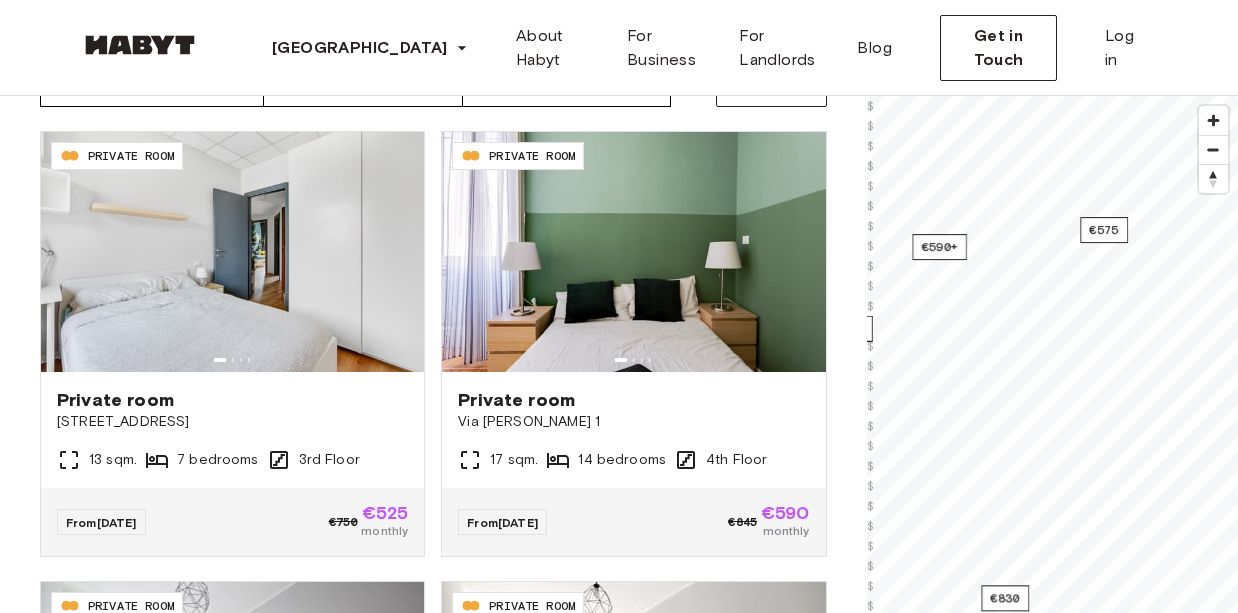 click on "**********" at bounding box center [619, 2292] 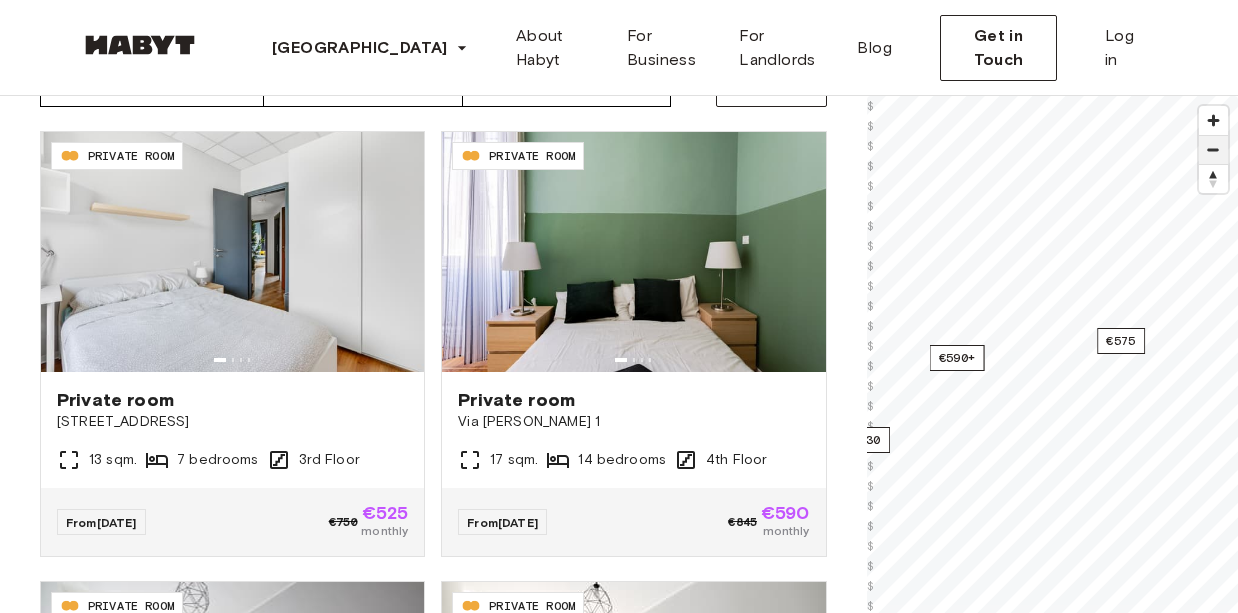 click at bounding box center (1213, 150) 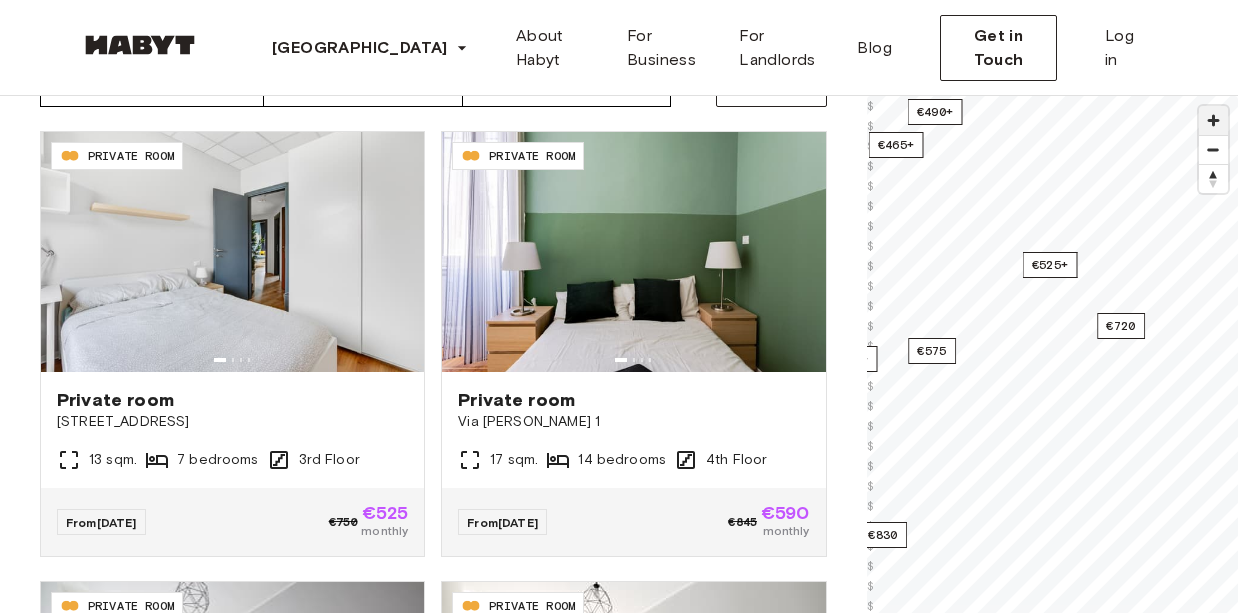 click at bounding box center [1213, 120] 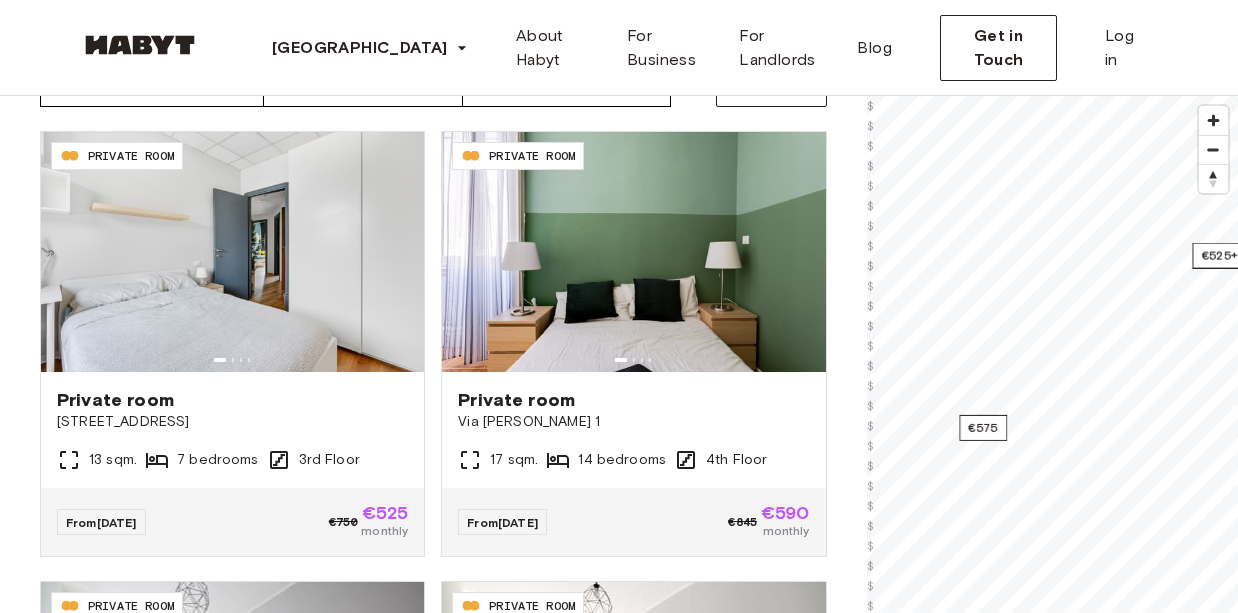 click on "**********" at bounding box center [619, 2292] 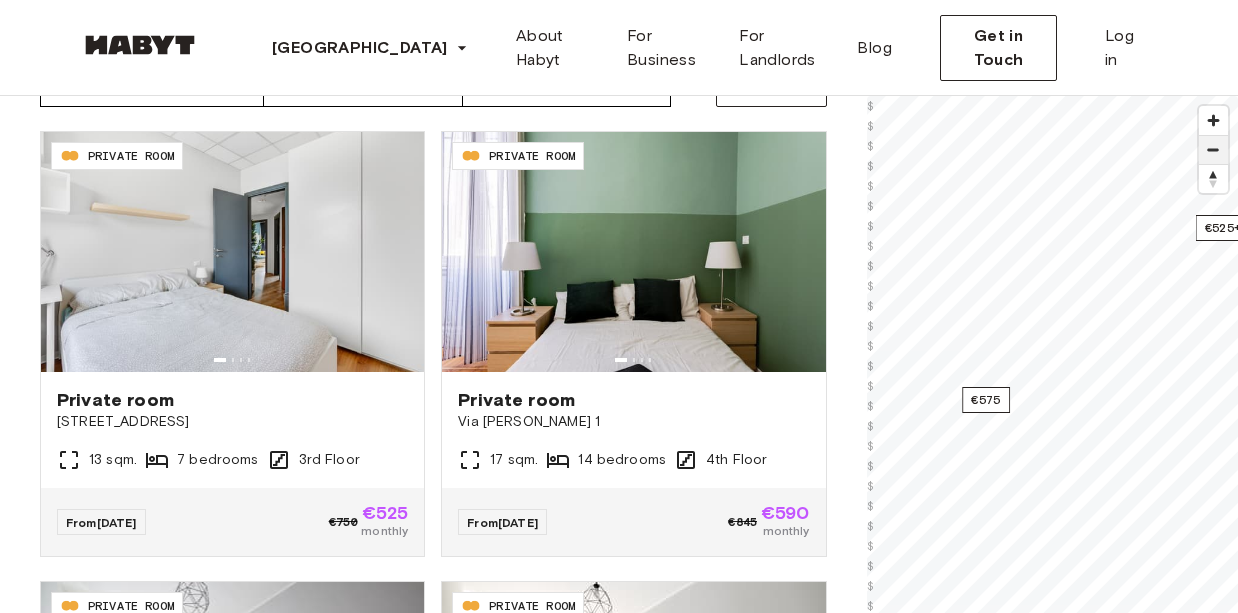 click at bounding box center [1213, 150] 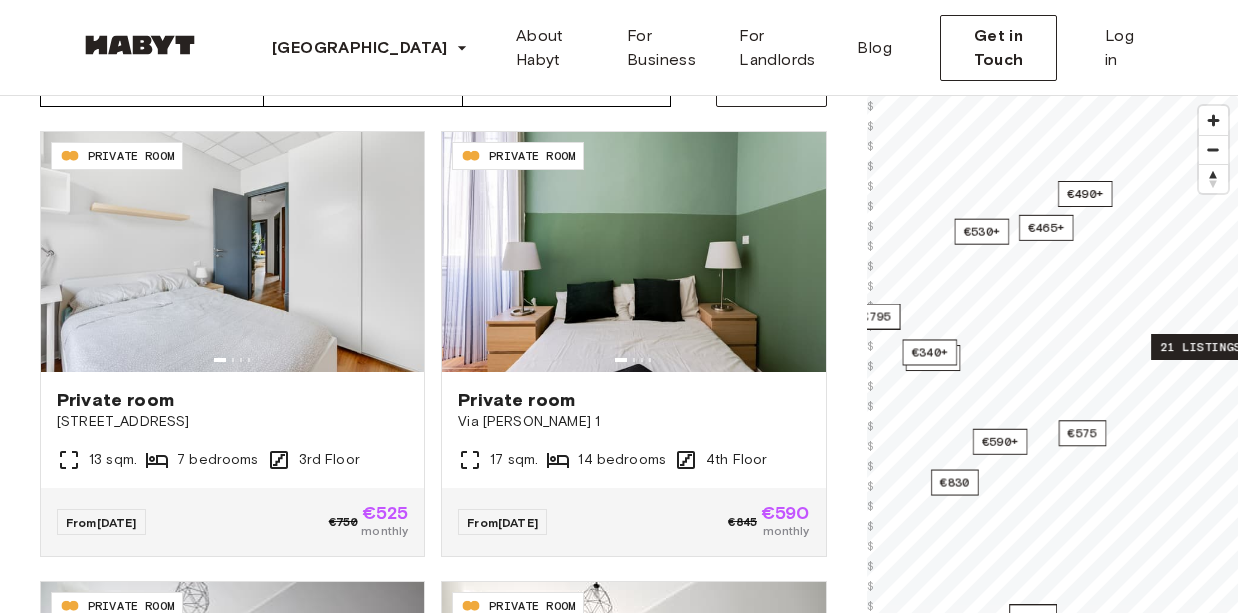 drag, startPoint x: 1156, startPoint y: 318, endPoint x: 1196, endPoint y: 333, distance: 42.72002 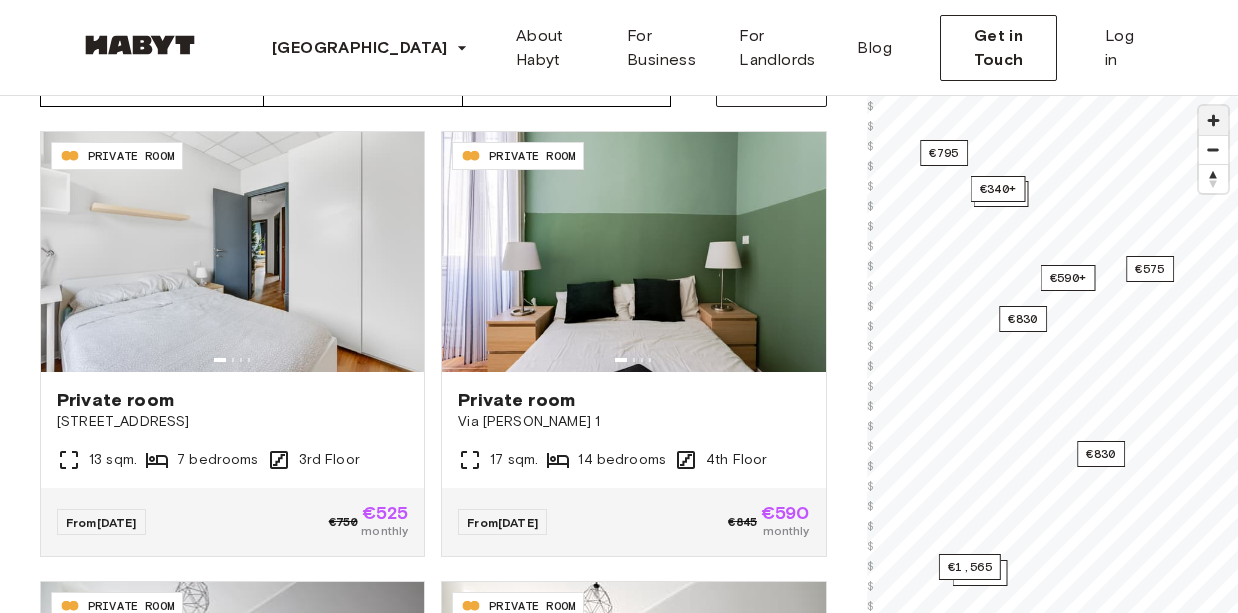 click at bounding box center (1213, 120) 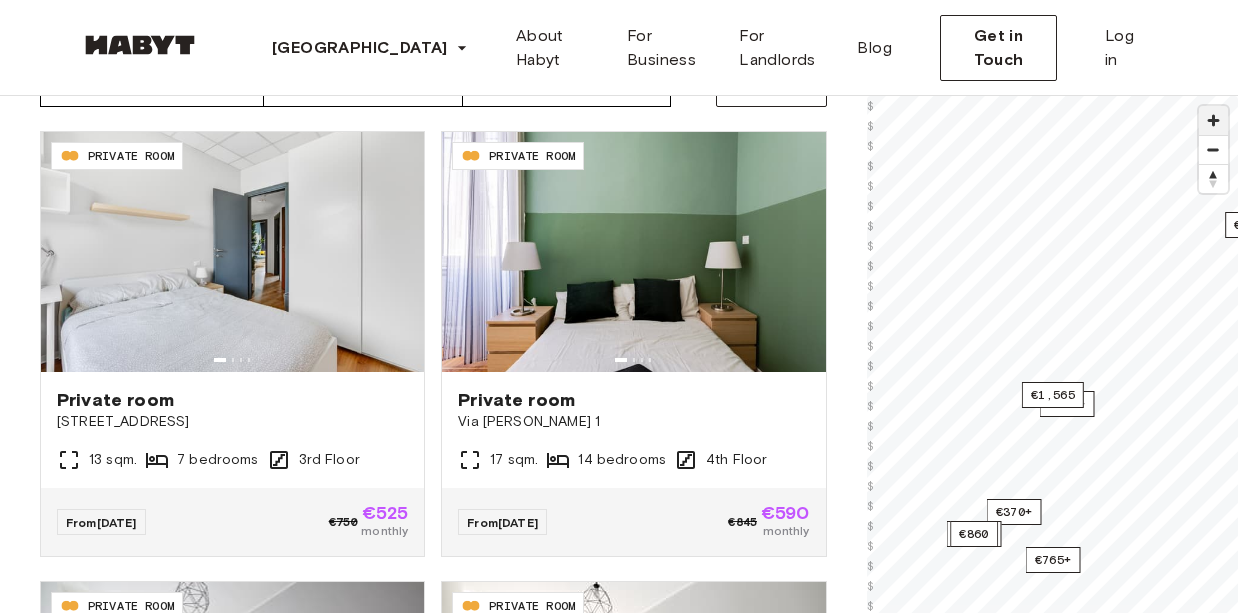click at bounding box center [1213, 120] 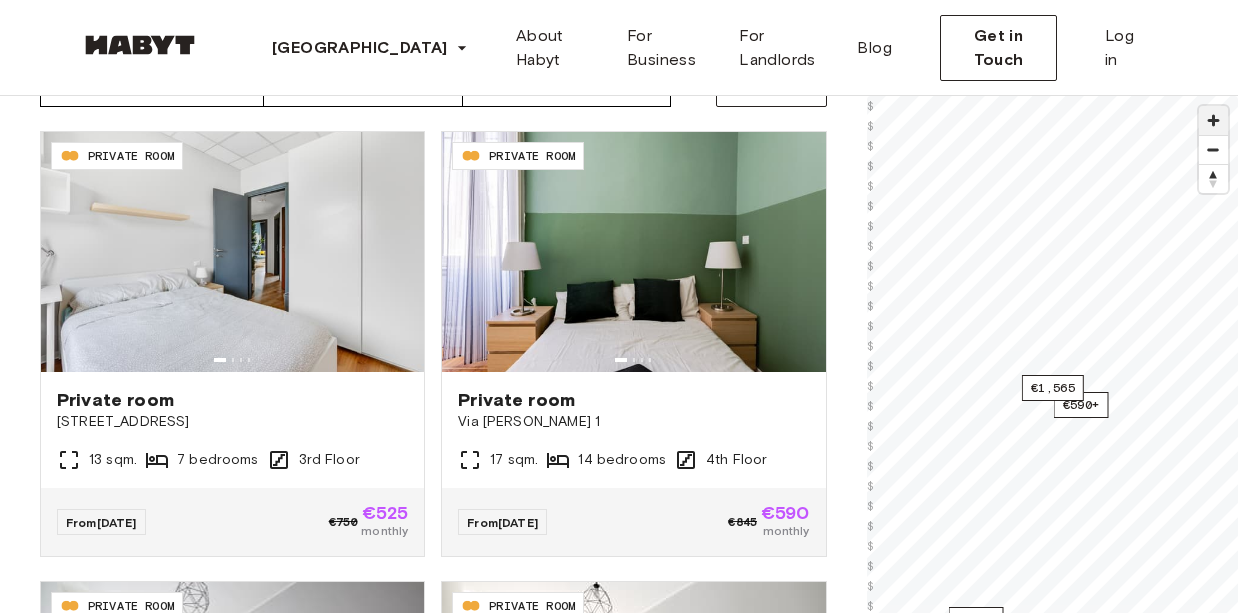 click at bounding box center [1213, 120] 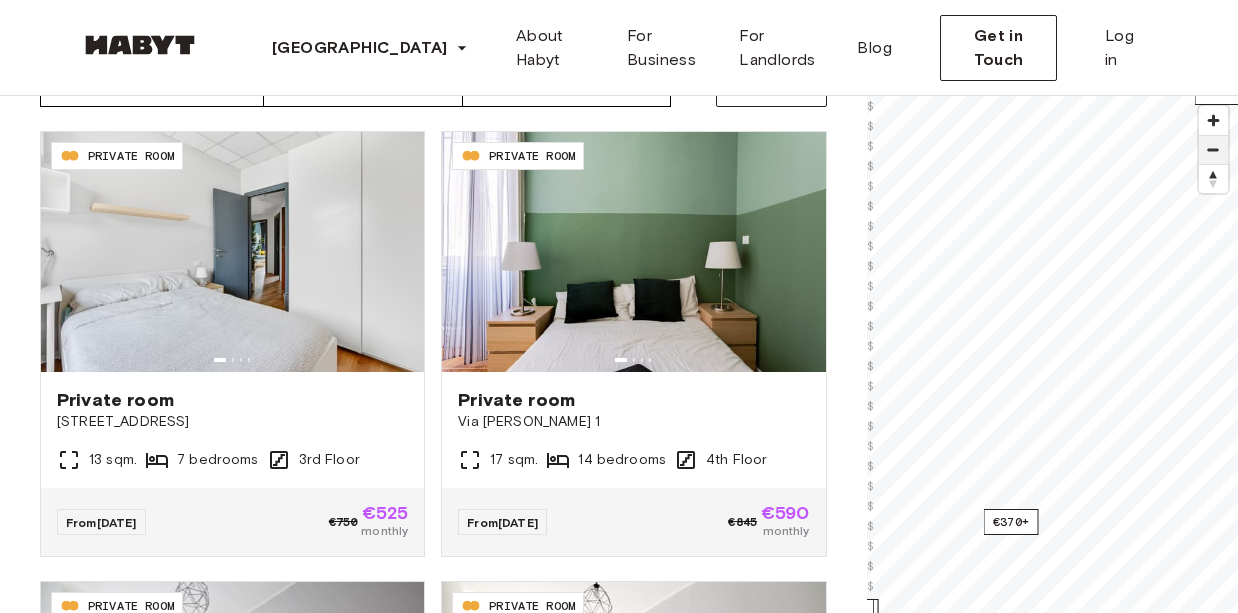 click at bounding box center [1213, 150] 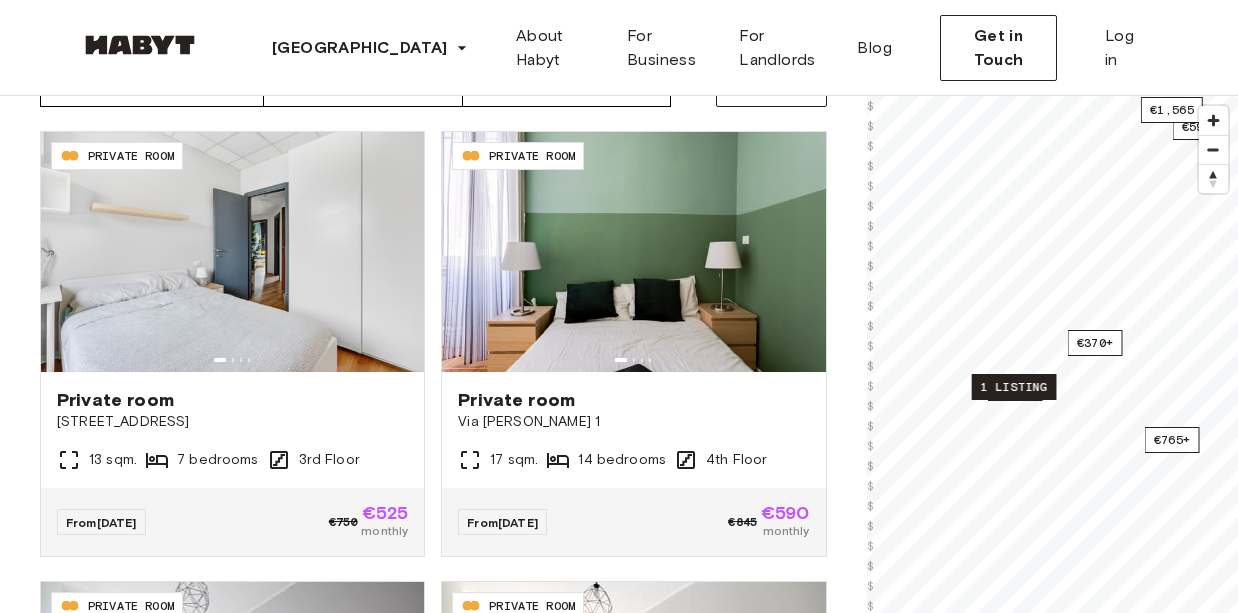 click on "1 listing" at bounding box center (1013, 387) 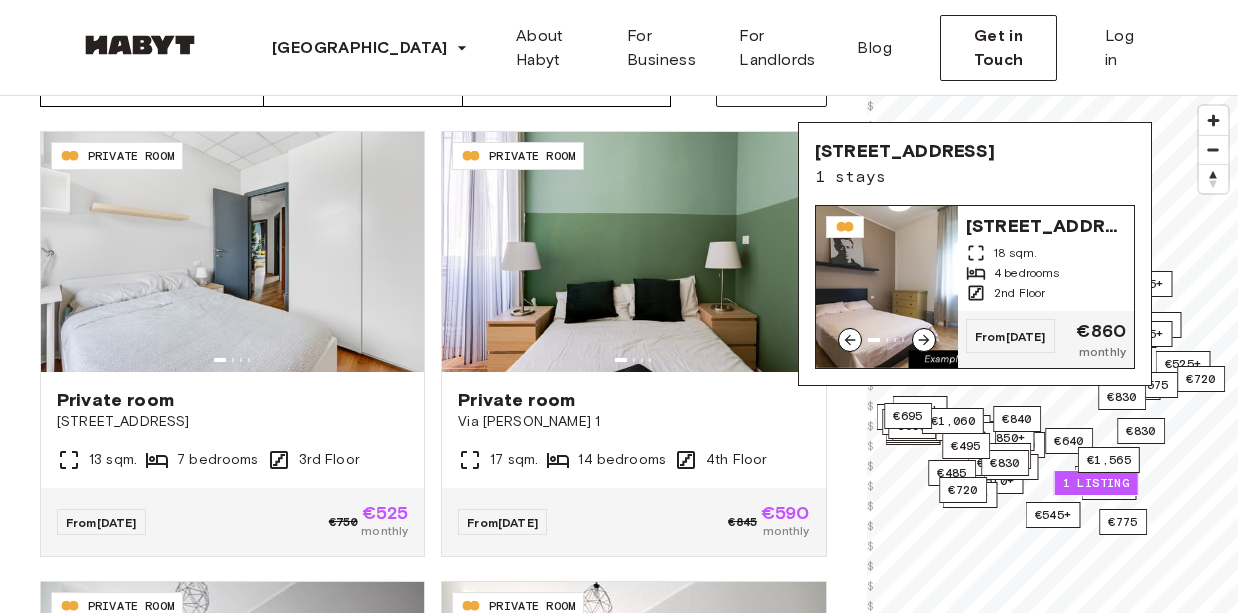 drag, startPoint x: 1009, startPoint y: 234, endPoint x: 998, endPoint y: 228, distance: 12.529964 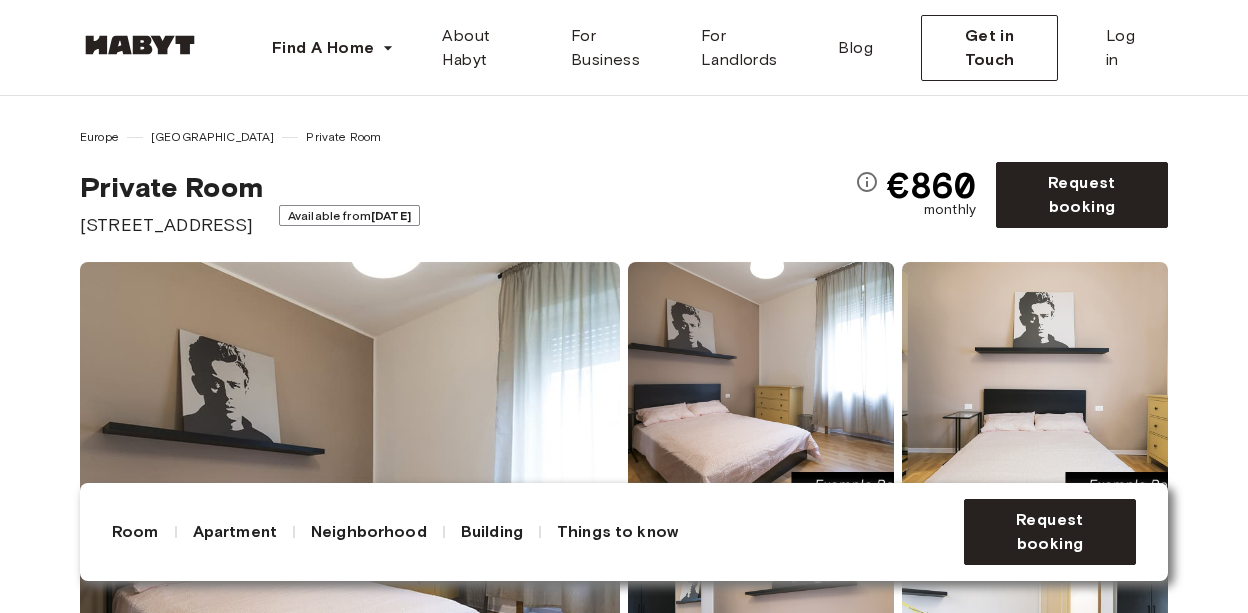 scroll, scrollTop: 800, scrollLeft: 0, axis: vertical 